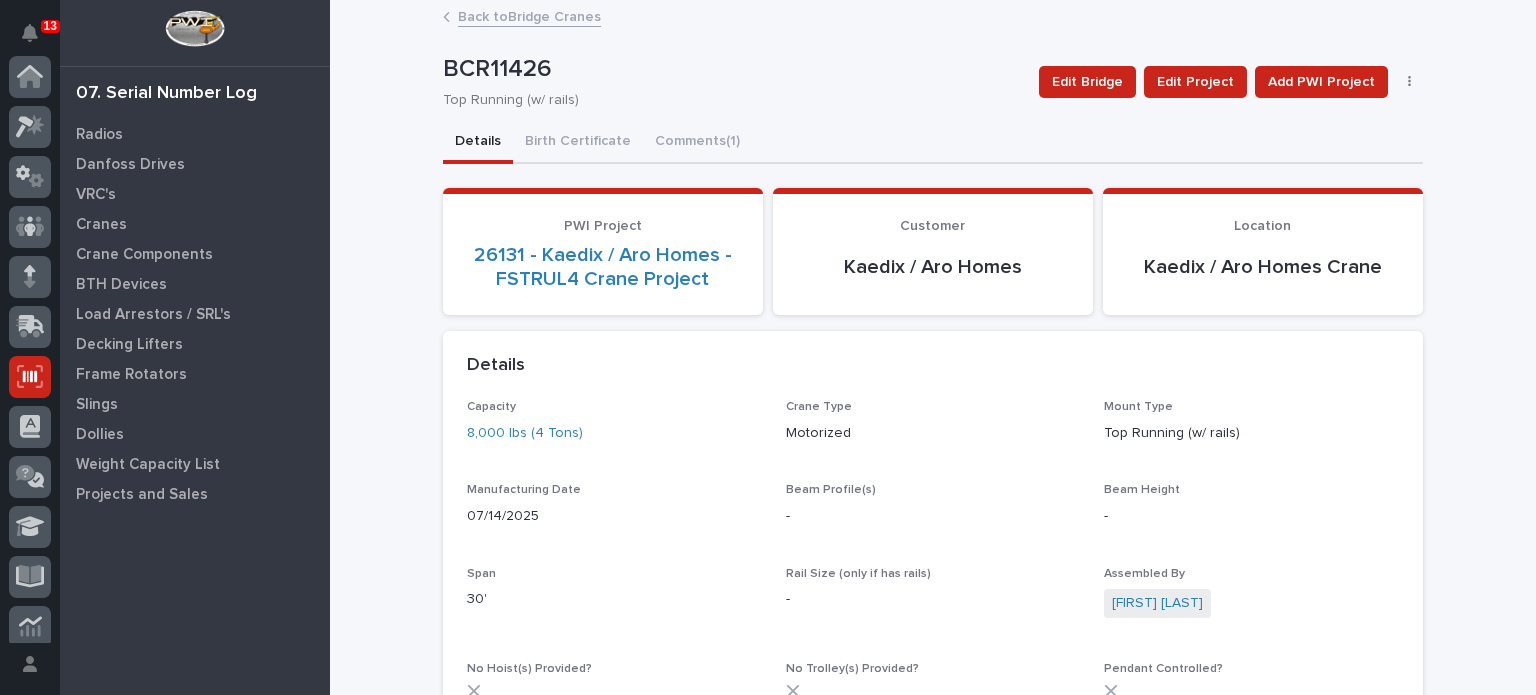 scroll, scrollTop: 0, scrollLeft: 0, axis: both 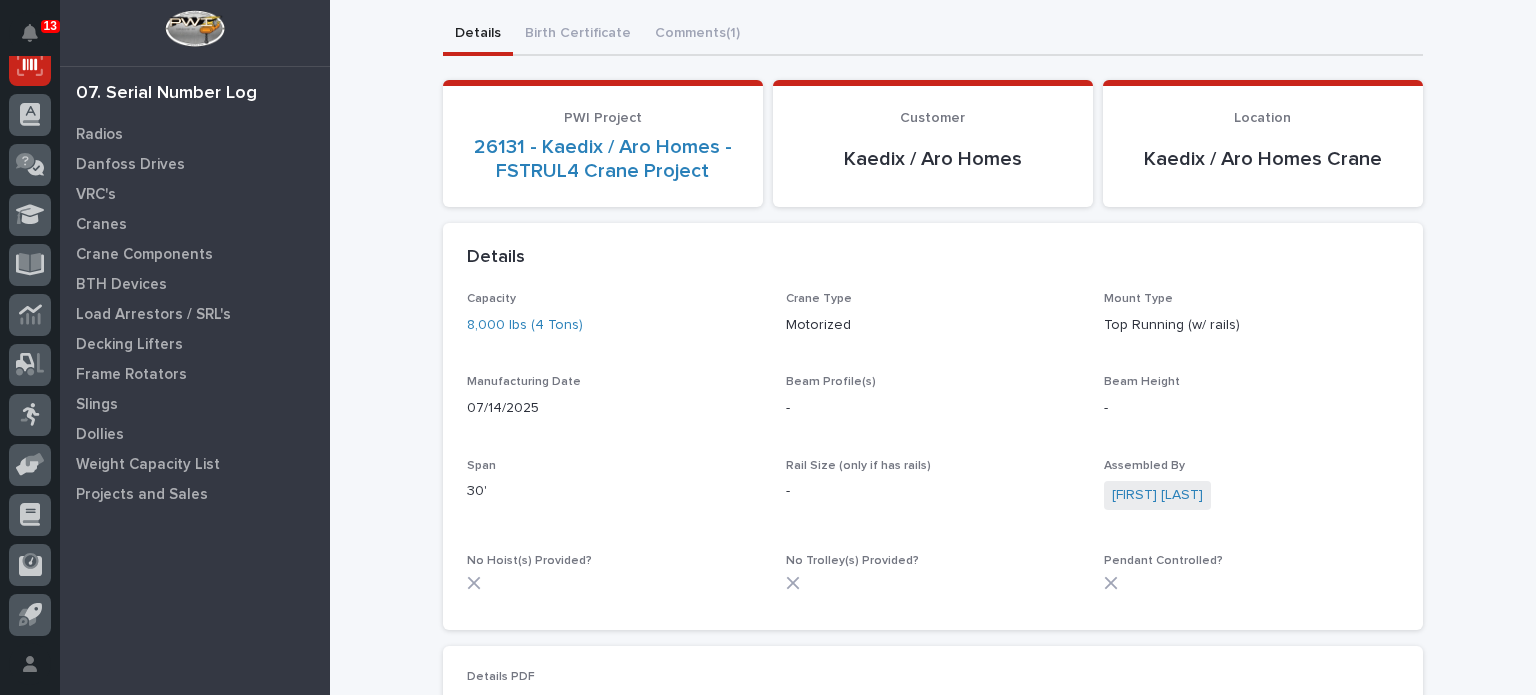 click at bounding box center [194, 28] 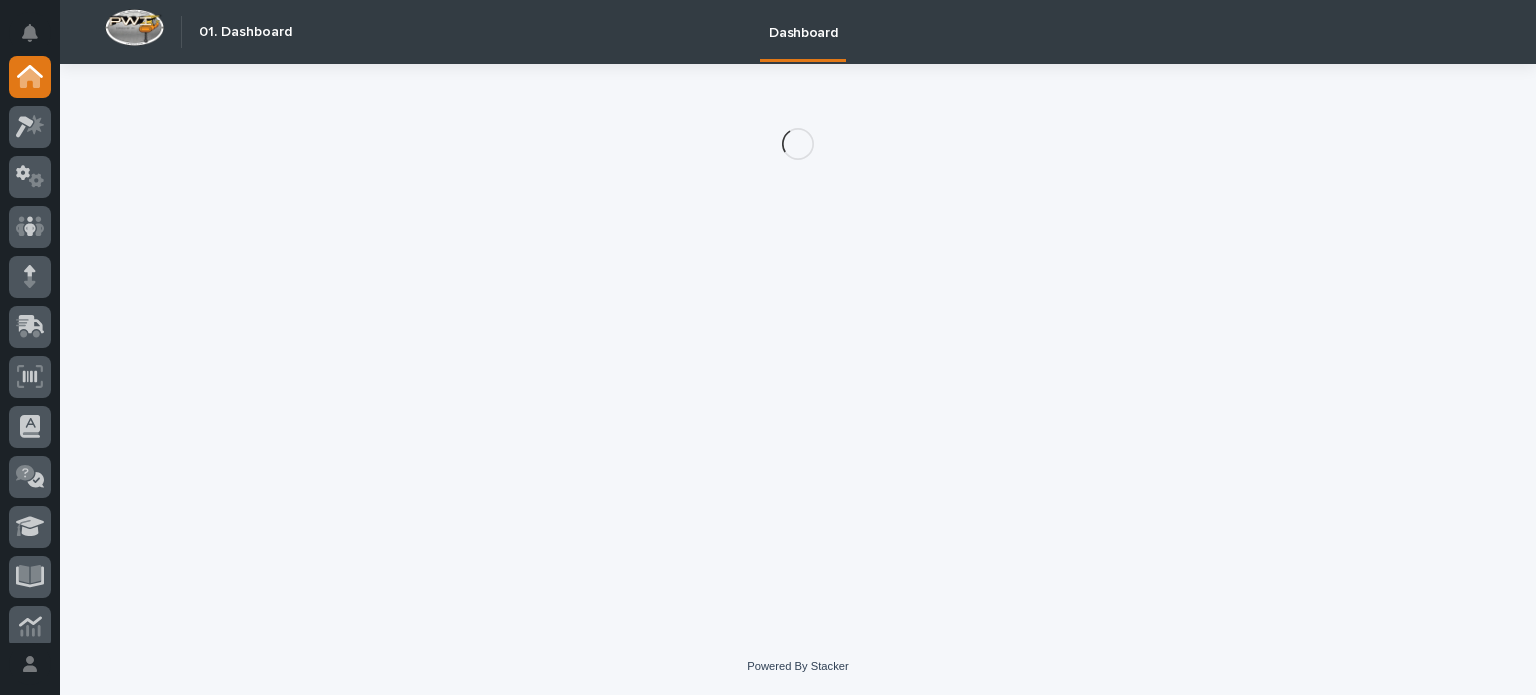 scroll, scrollTop: 0, scrollLeft: 0, axis: both 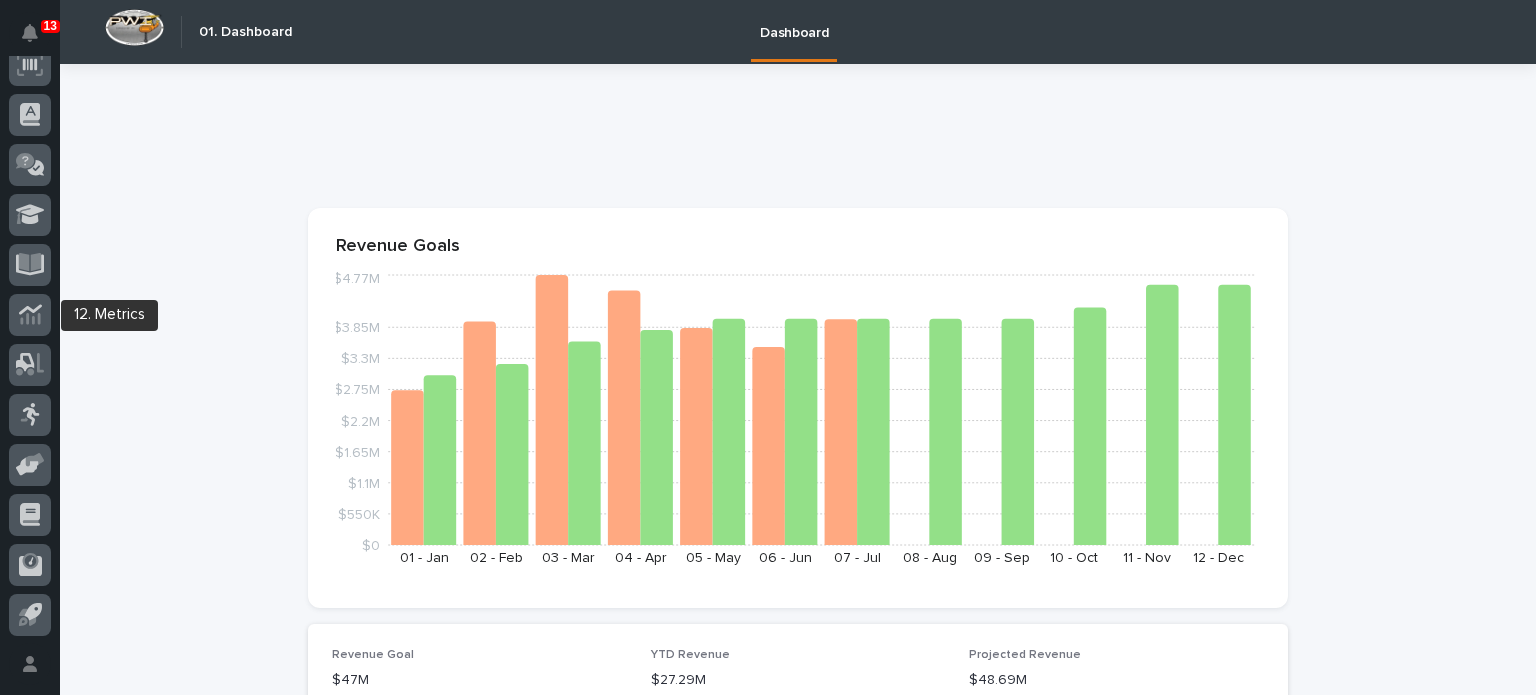 click 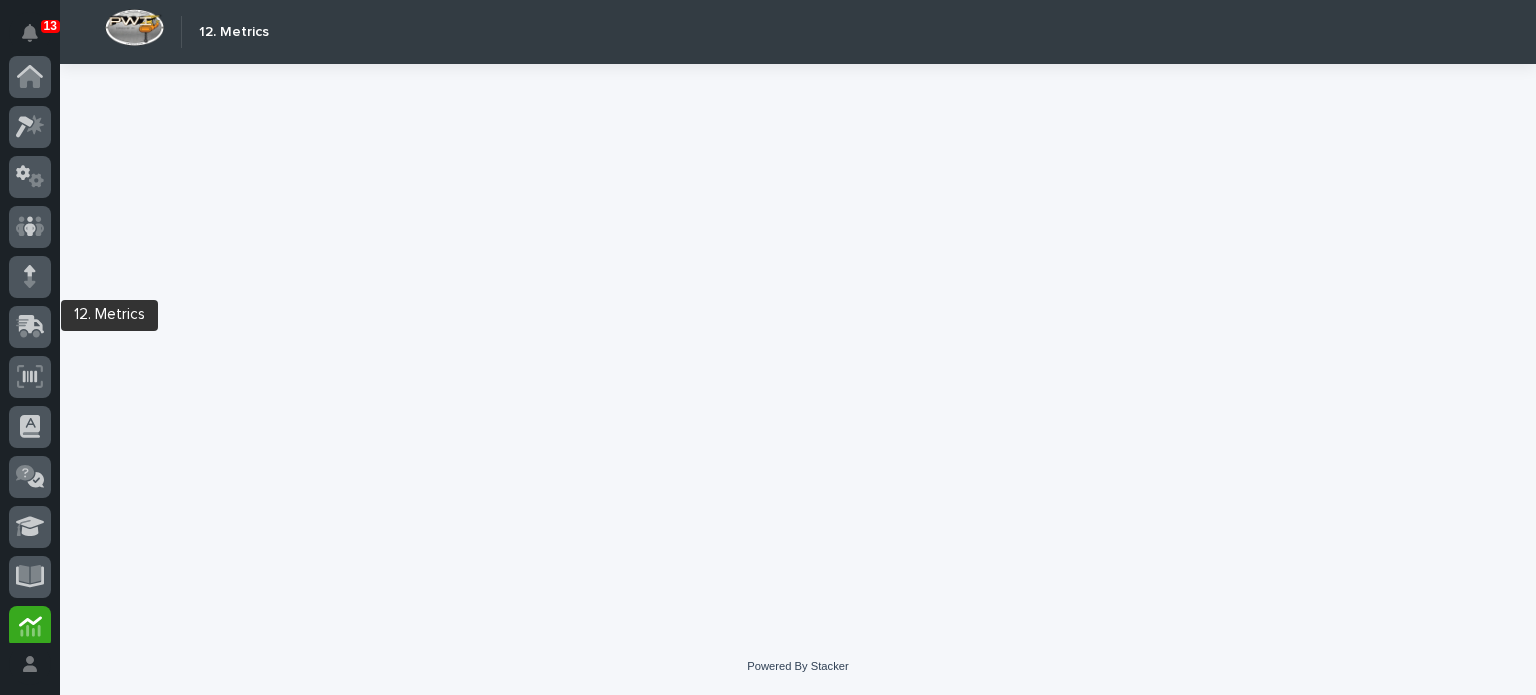scroll, scrollTop: 312, scrollLeft: 0, axis: vertical 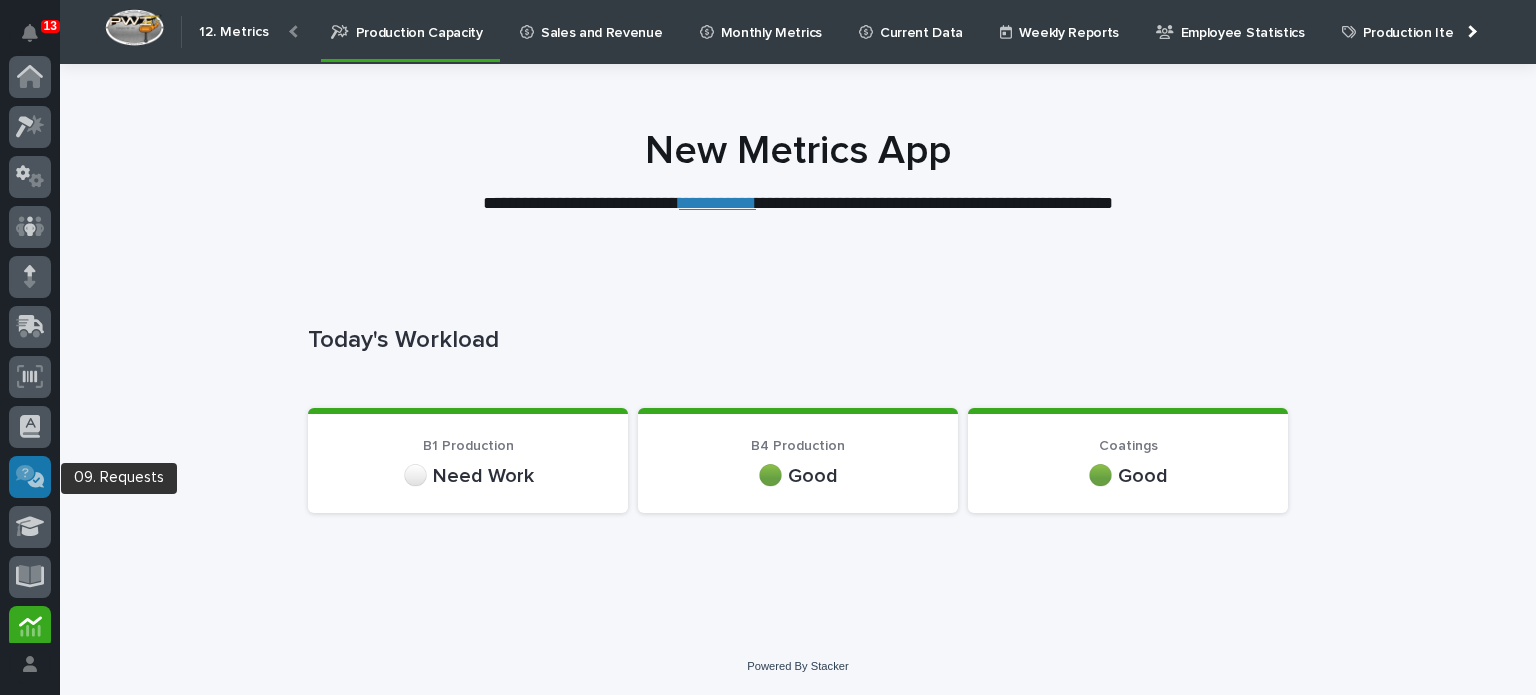 click 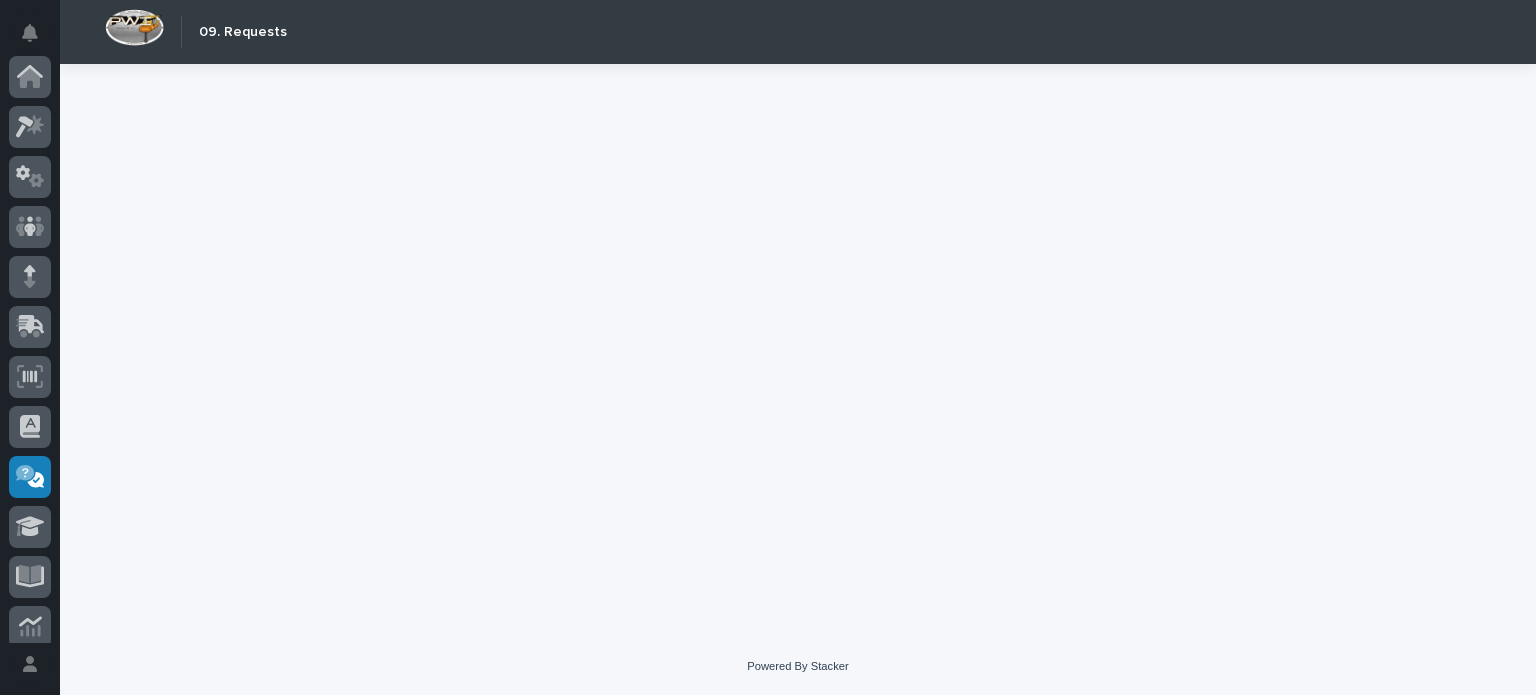 scroll, scrollTop: 312, scrollLeft: 0, axis: vertical 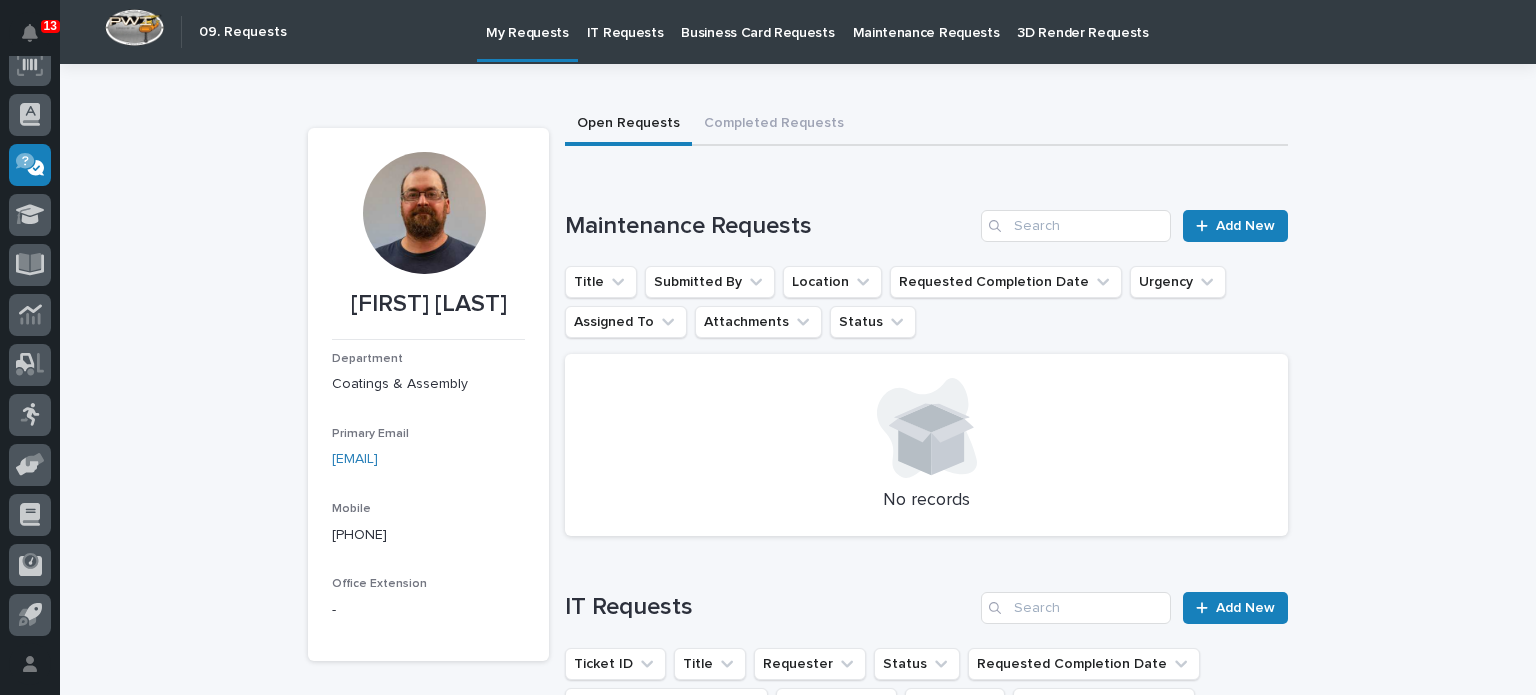 drag, startPoint x: 32, startPoint y: 659, endPoint x: 229, endPoint y: 162, distance: 534.6195 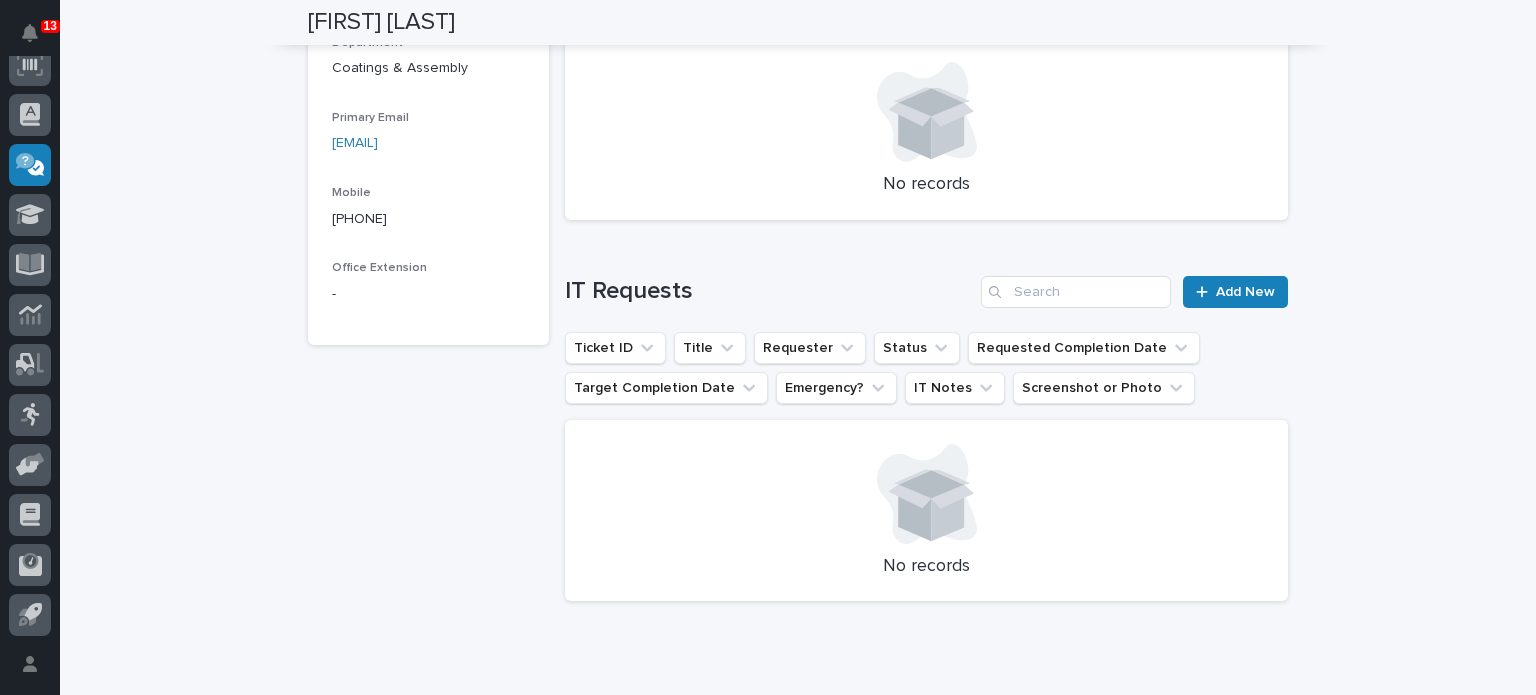 scroll, scrollTop: 0, scrollLeft: 0, axis: both 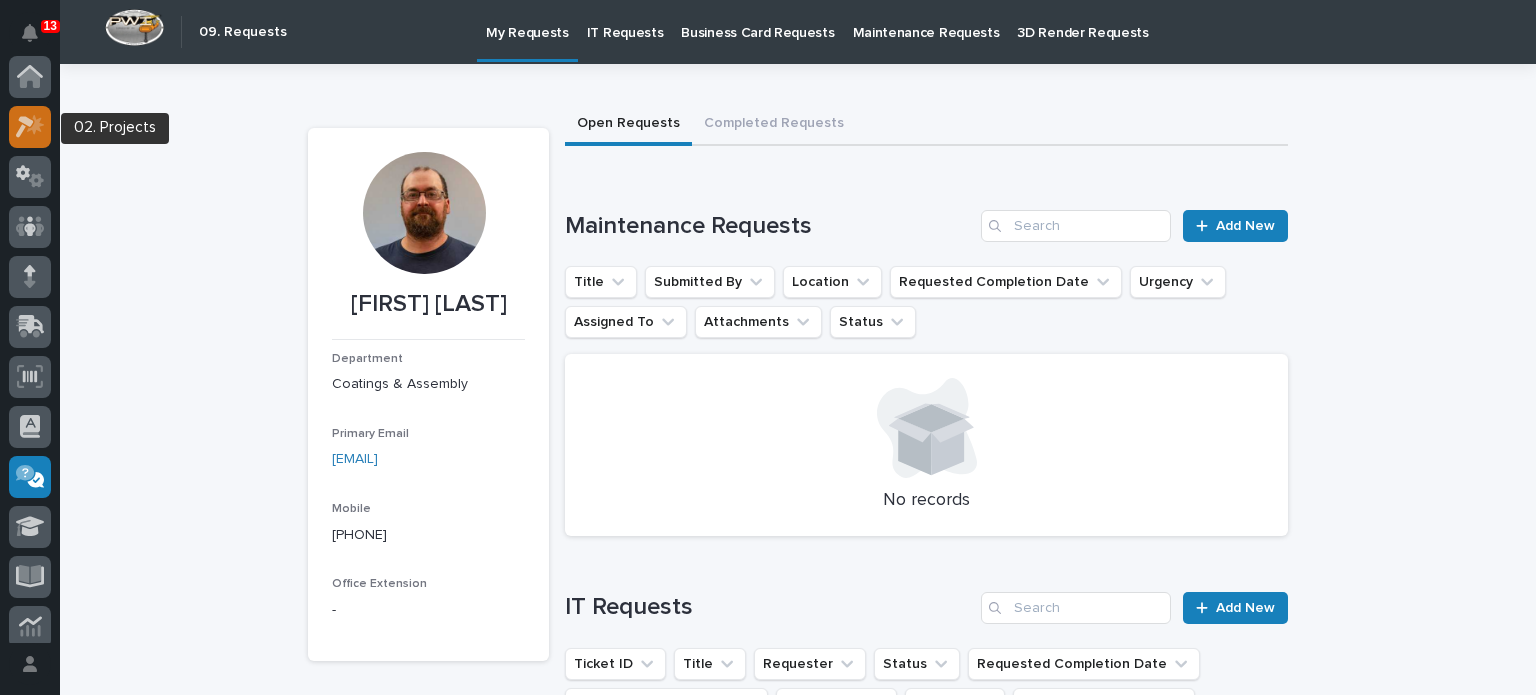 click 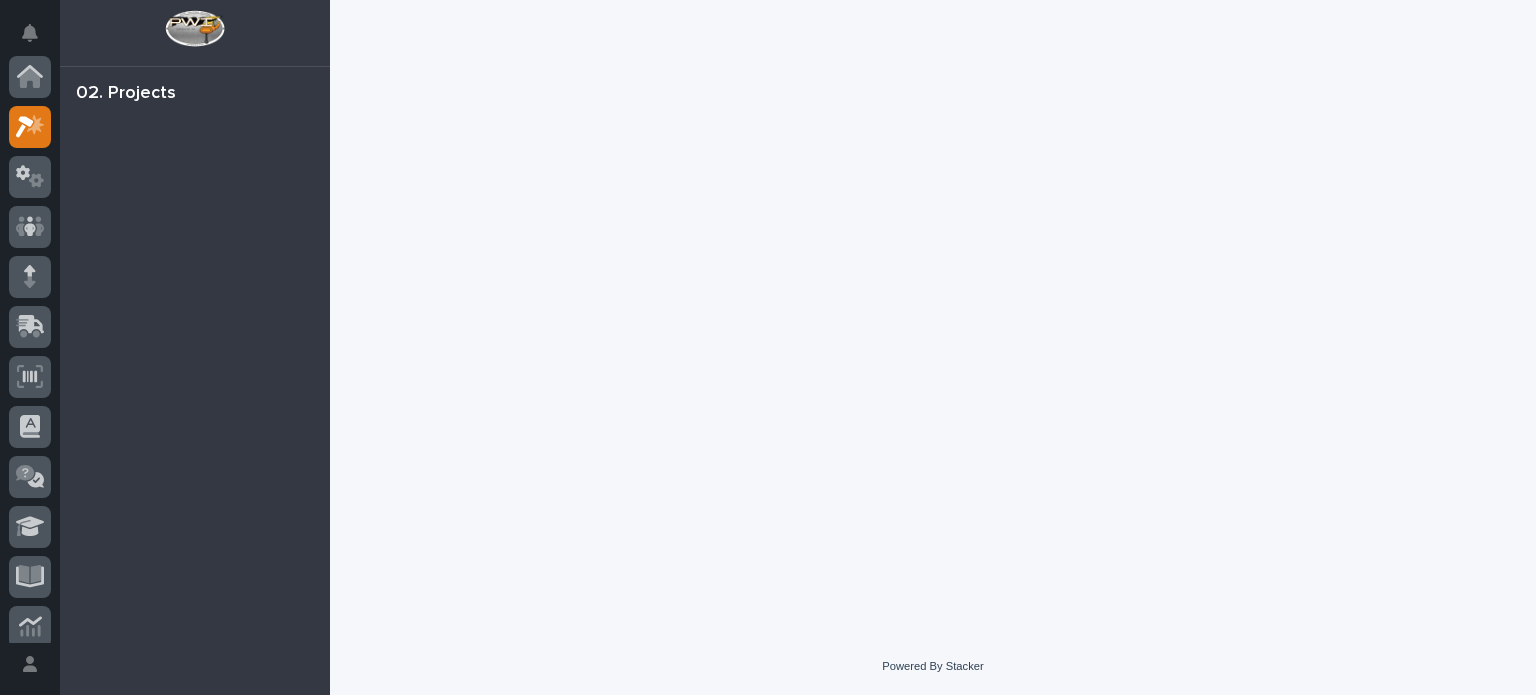 scroll, scrollTop: 50, scrollLeft: 0, axis: vertical 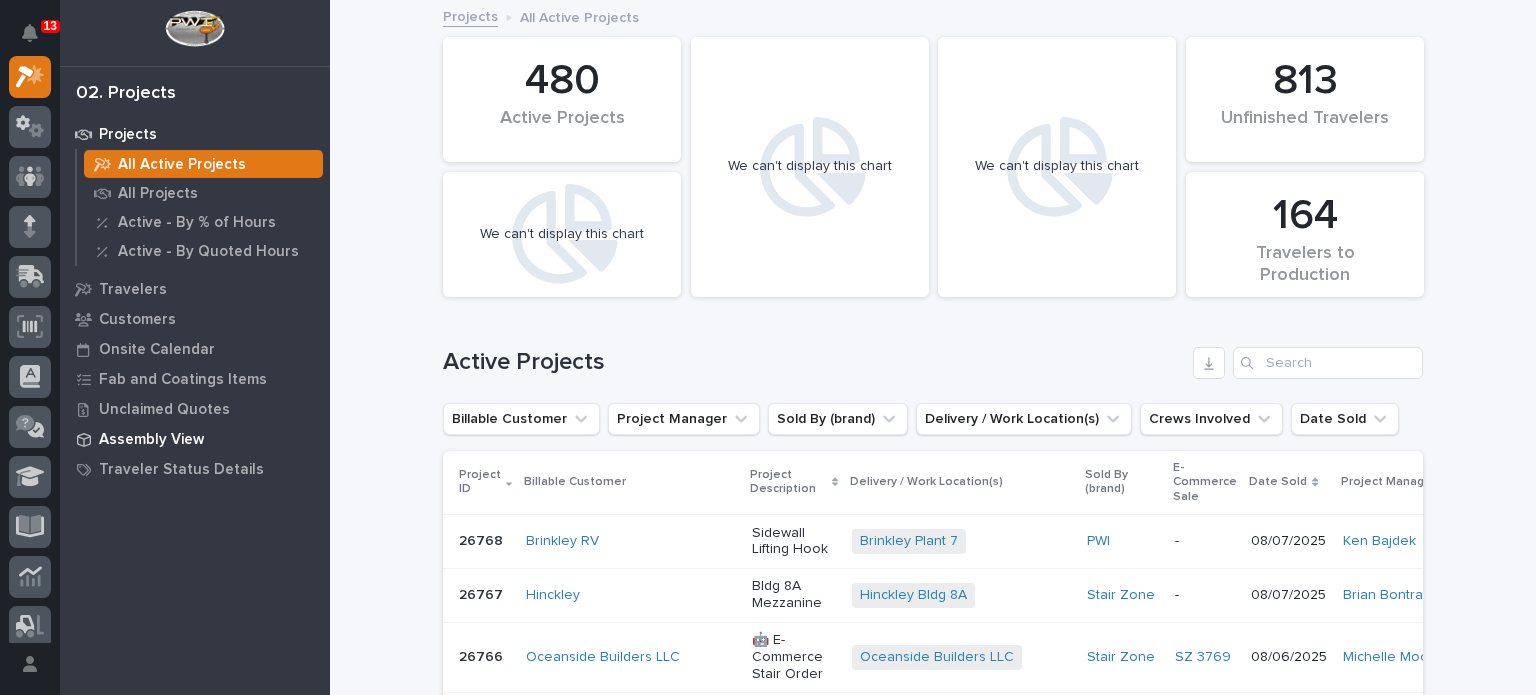 click on "Assembly View" at bounding box center (151, 440) 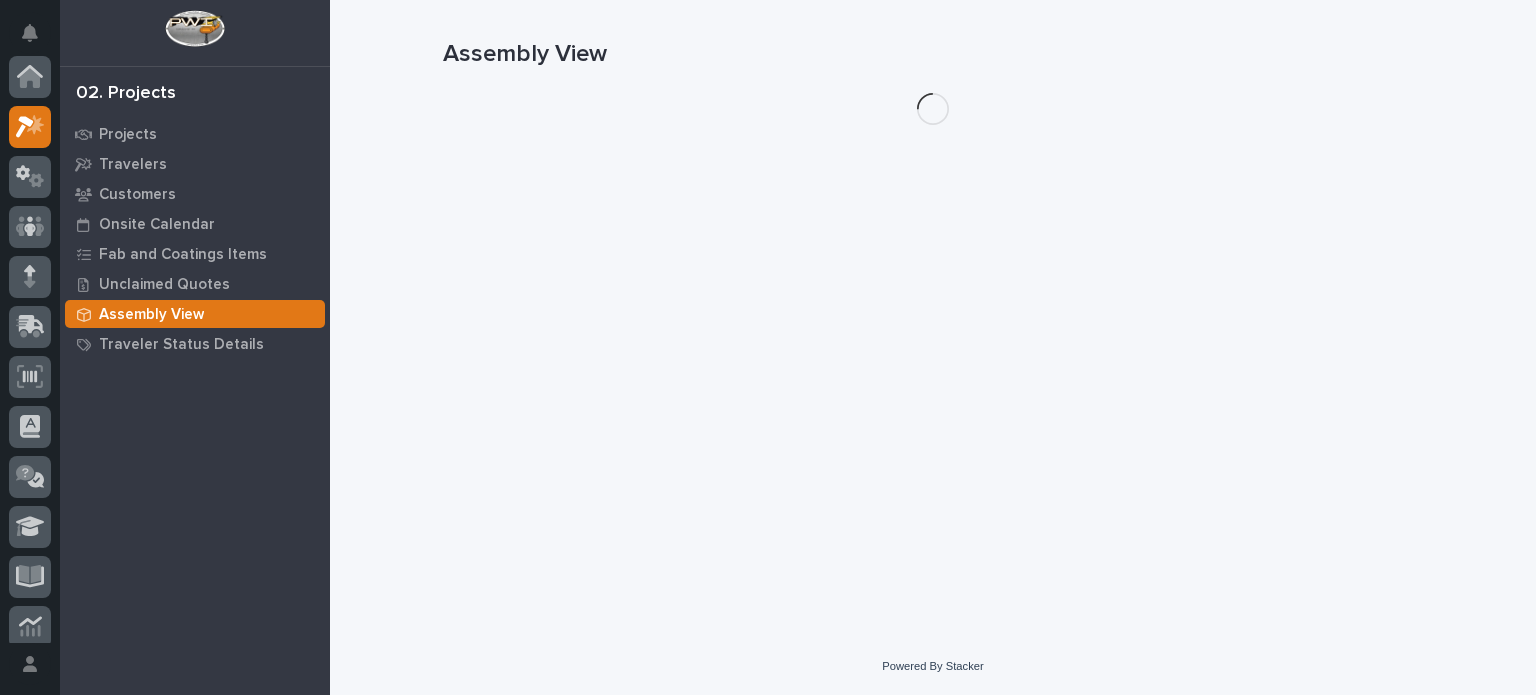 scroll, scrollTop: 50, scrollLeft: 0, axis: vertical 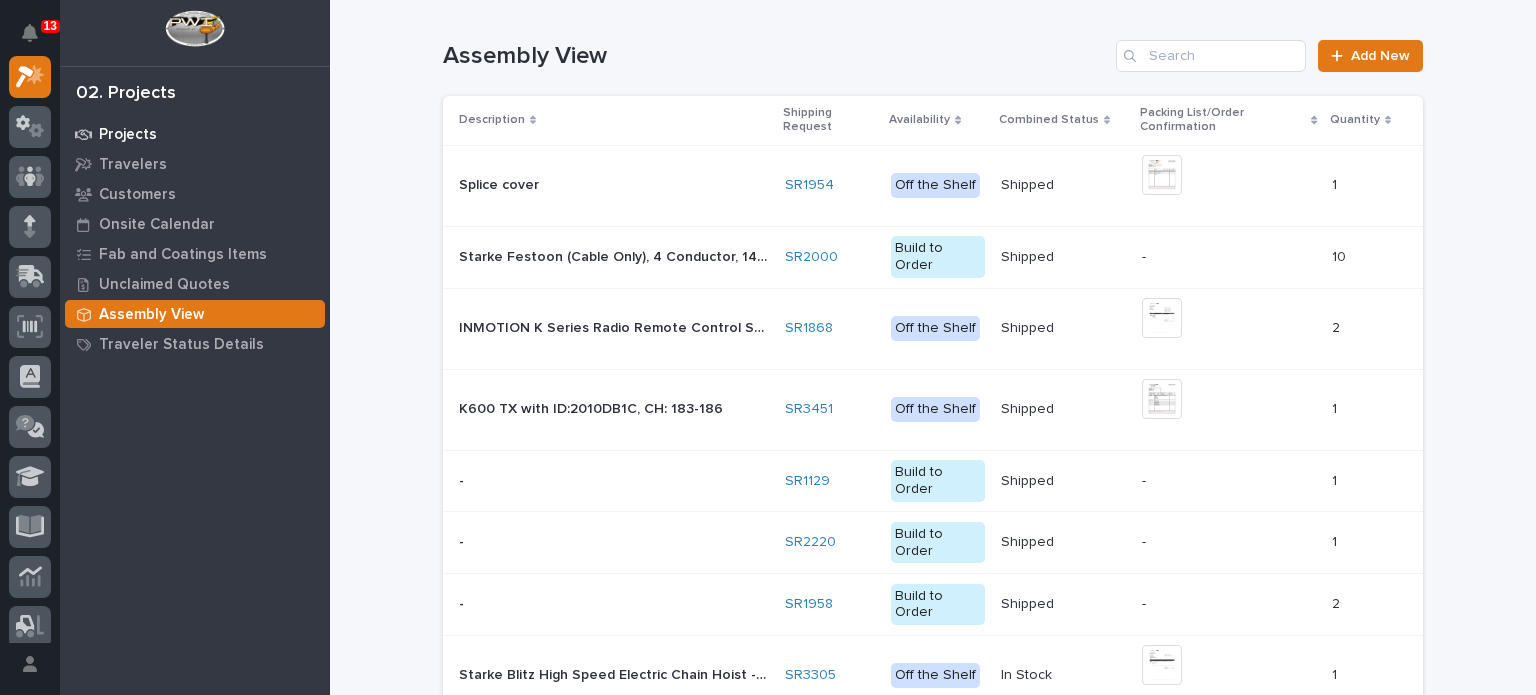 click on "Projects" at bounding box center [128, 135] 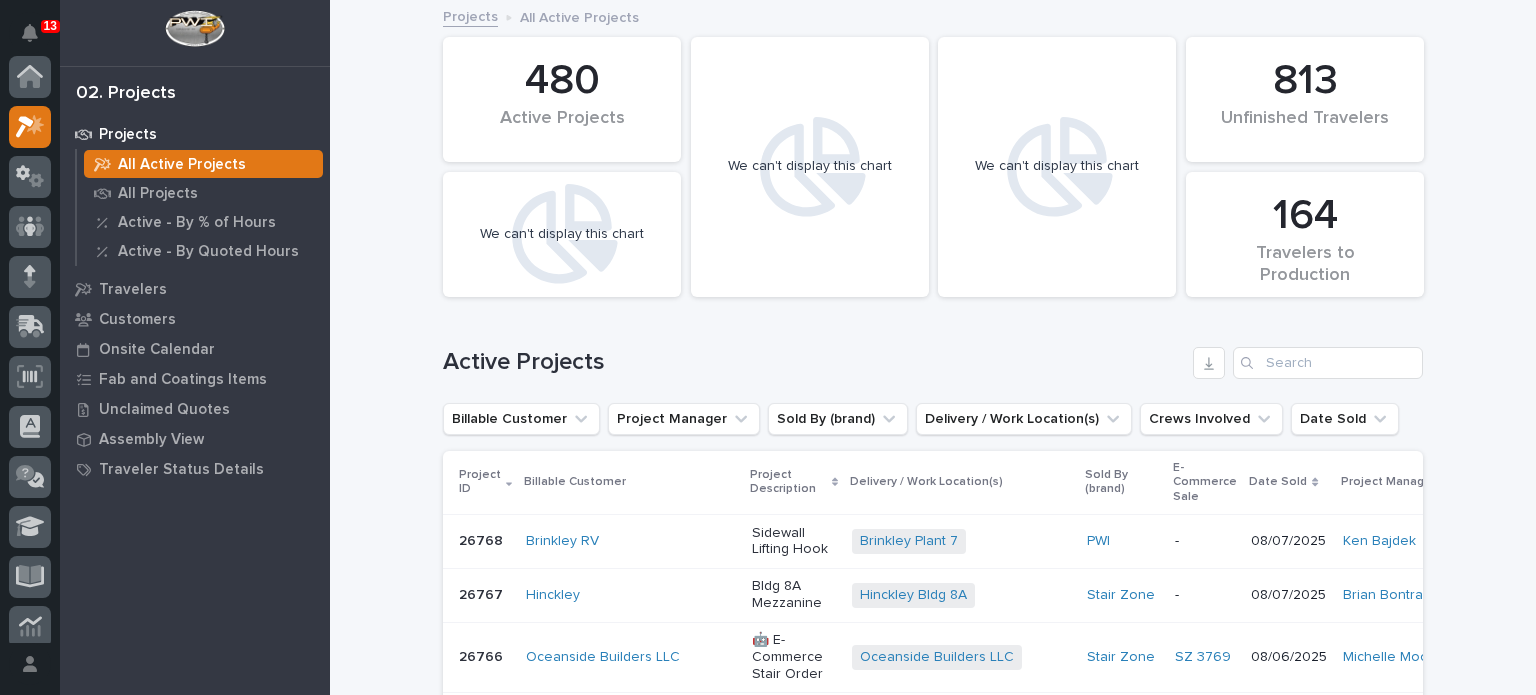 scroll, scrollTop: 50, scrollLeft: 0, axis: vertical 